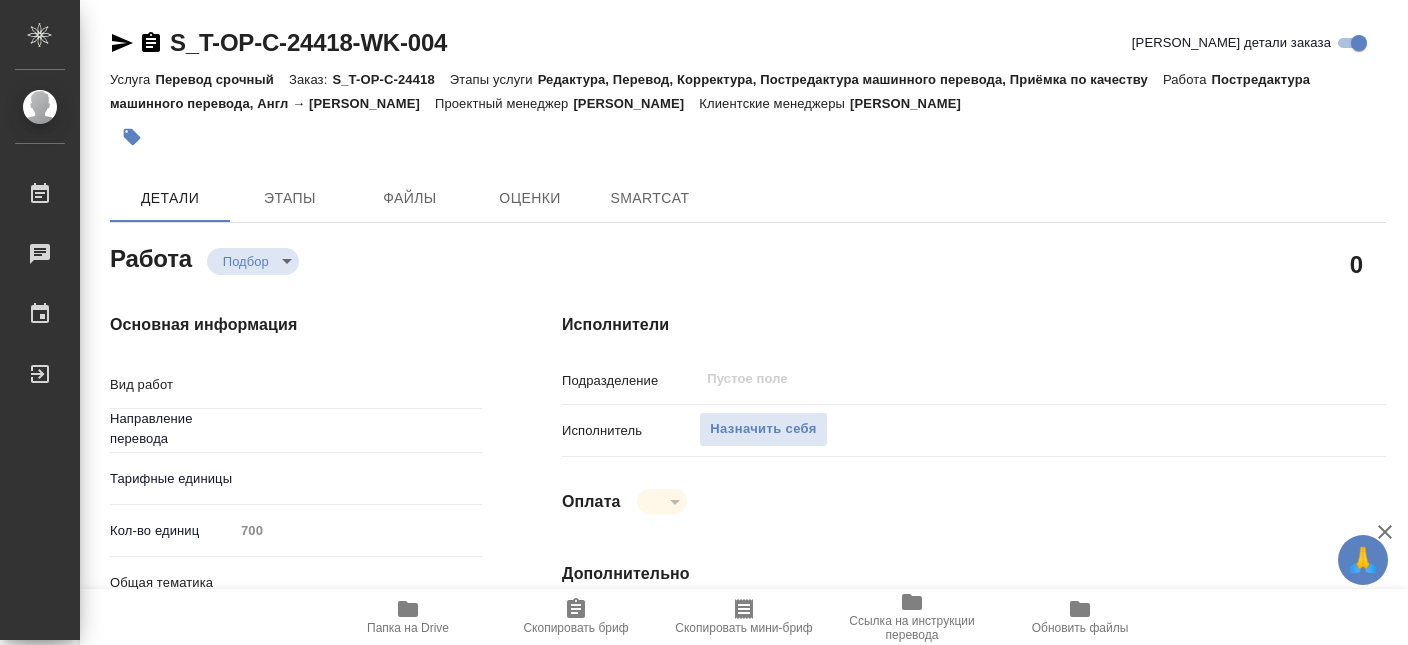 type on "x" 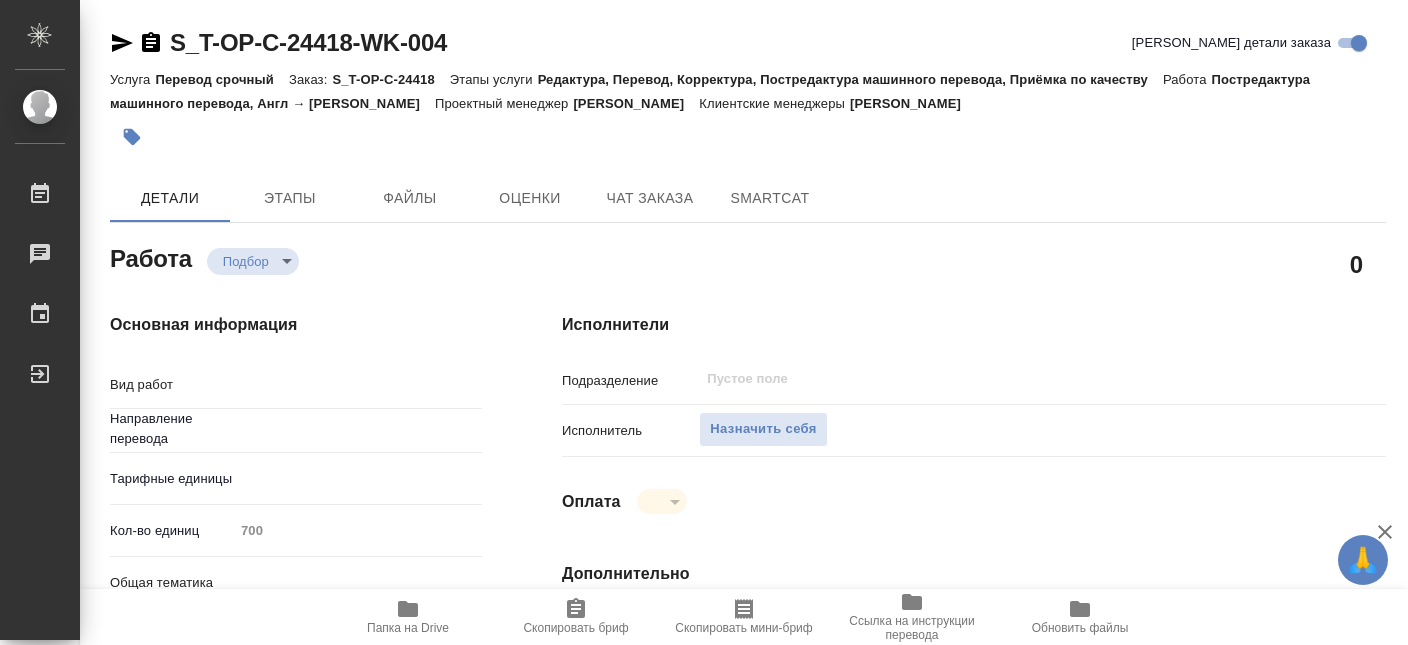 scroll, scrollTop: 0, scrollLeft: 0, axis: both 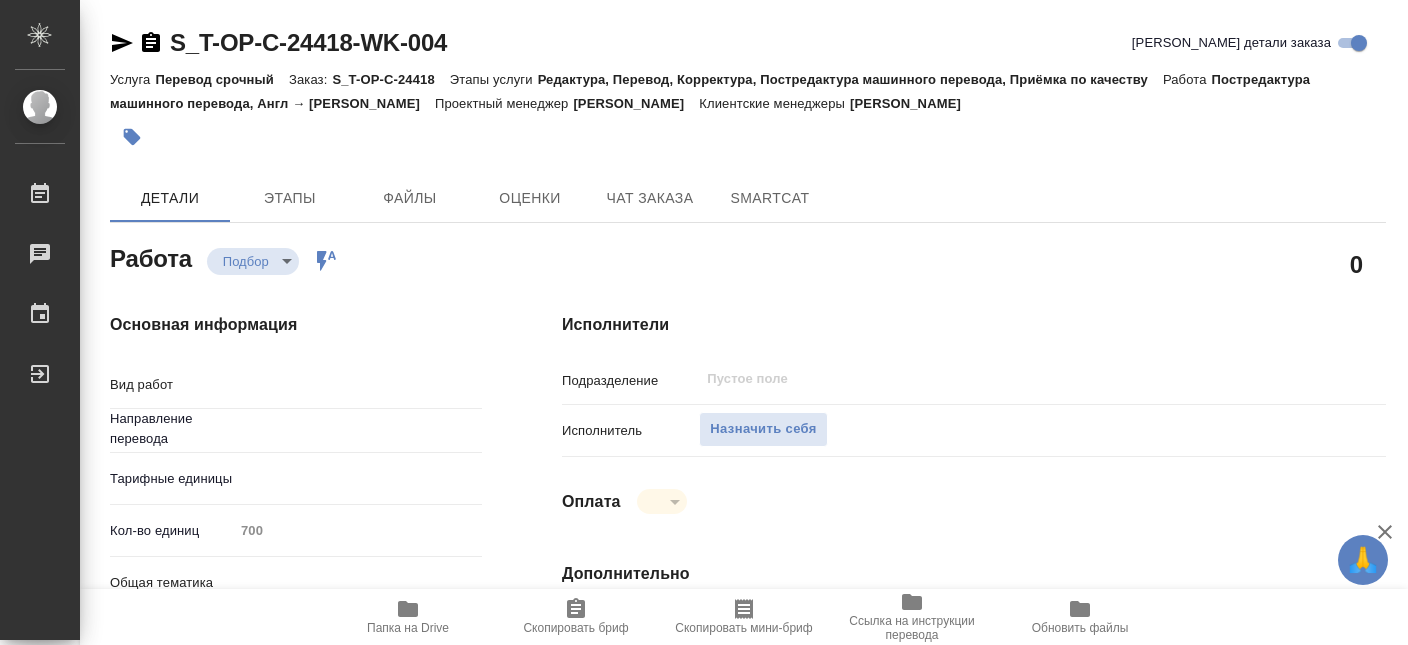 type on "x" 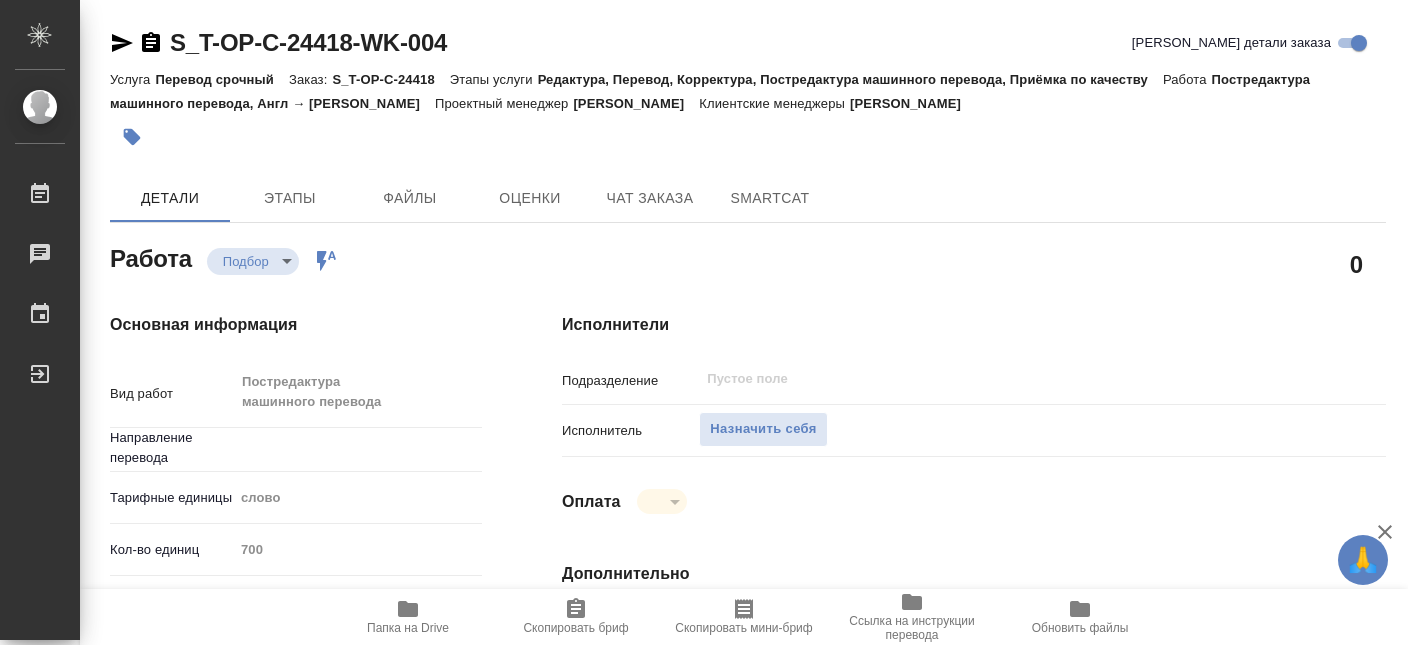 type on "x" 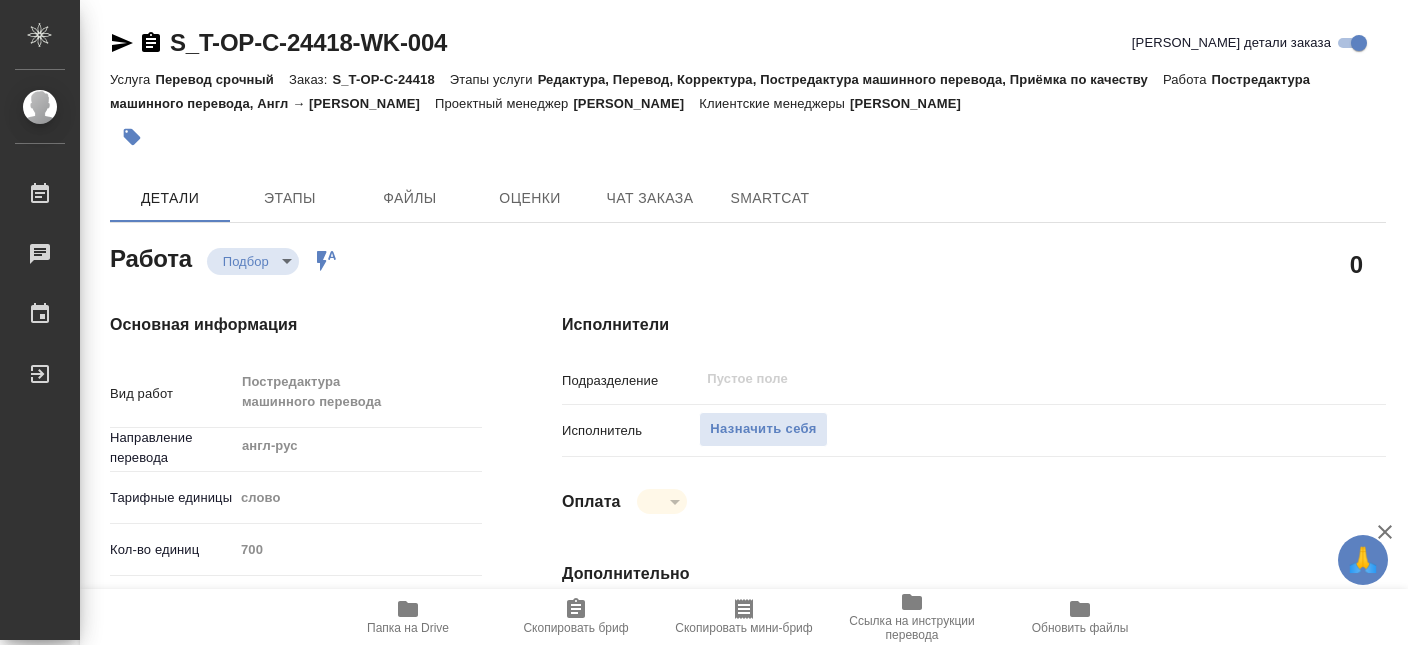 type on "x" 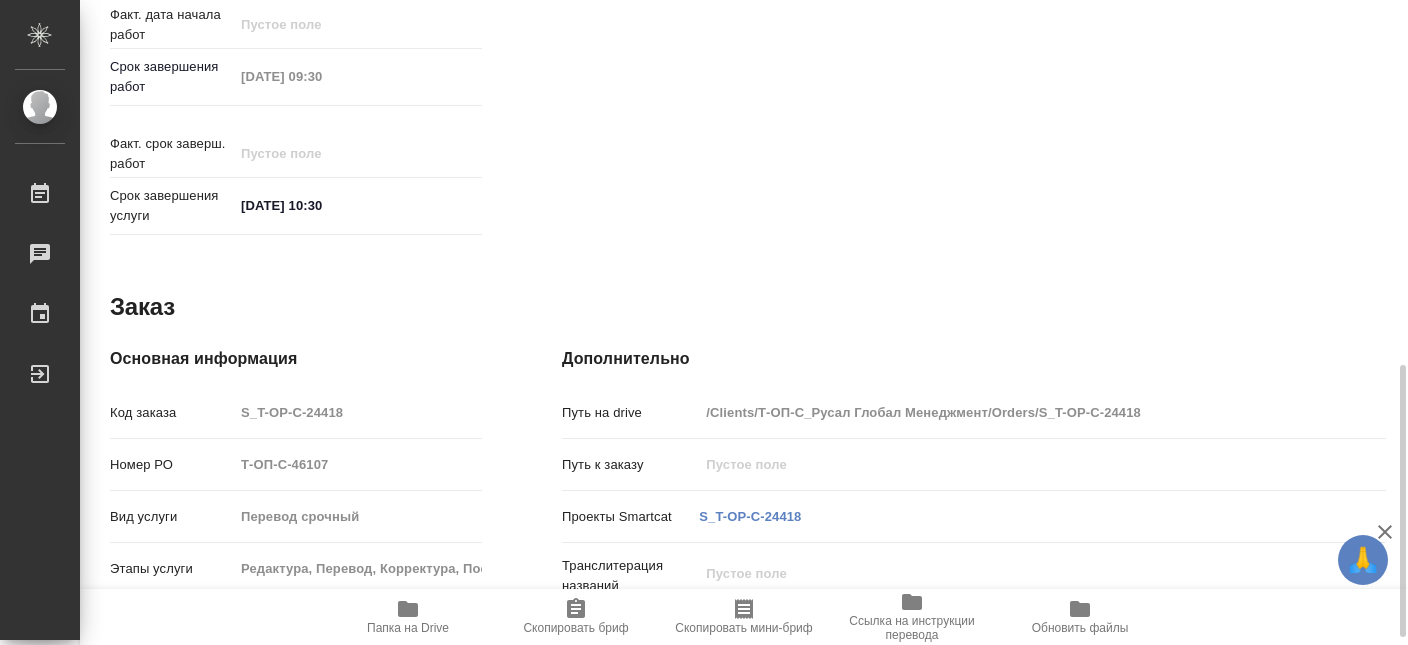 scroll, scrollTop: 881, scrollLeft: 0, axis: vertical 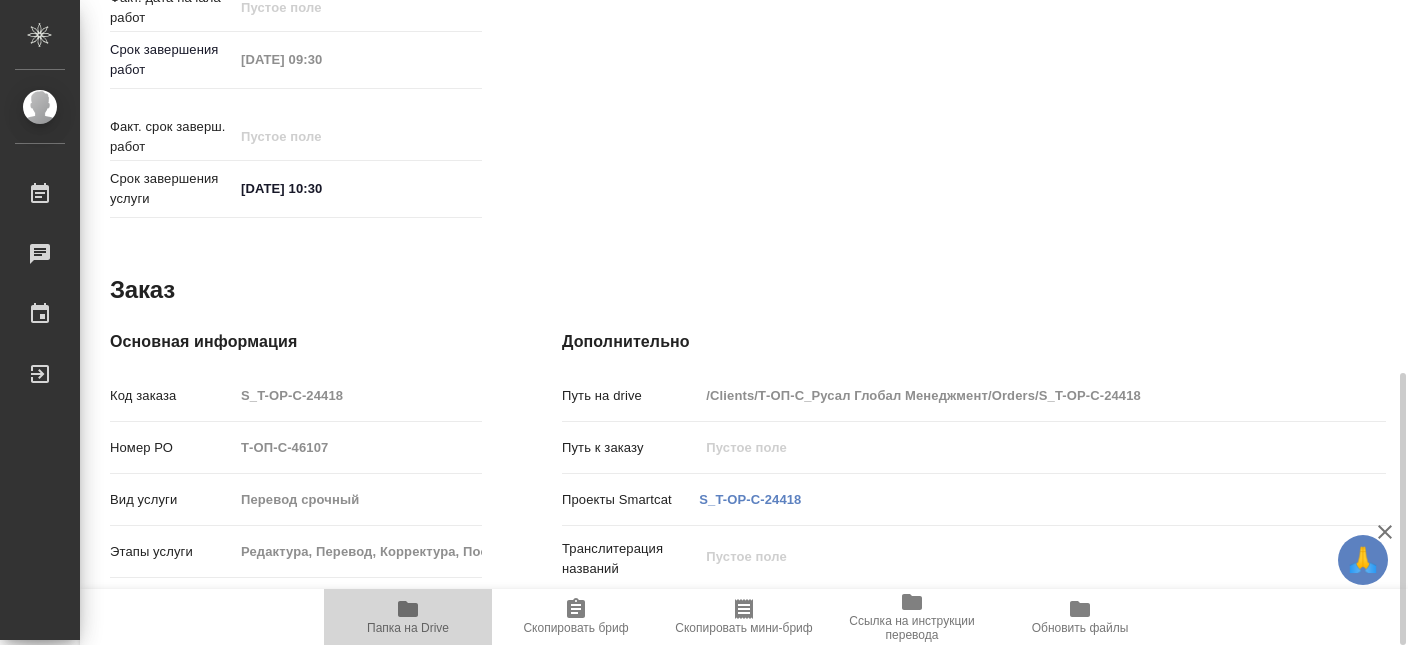 click 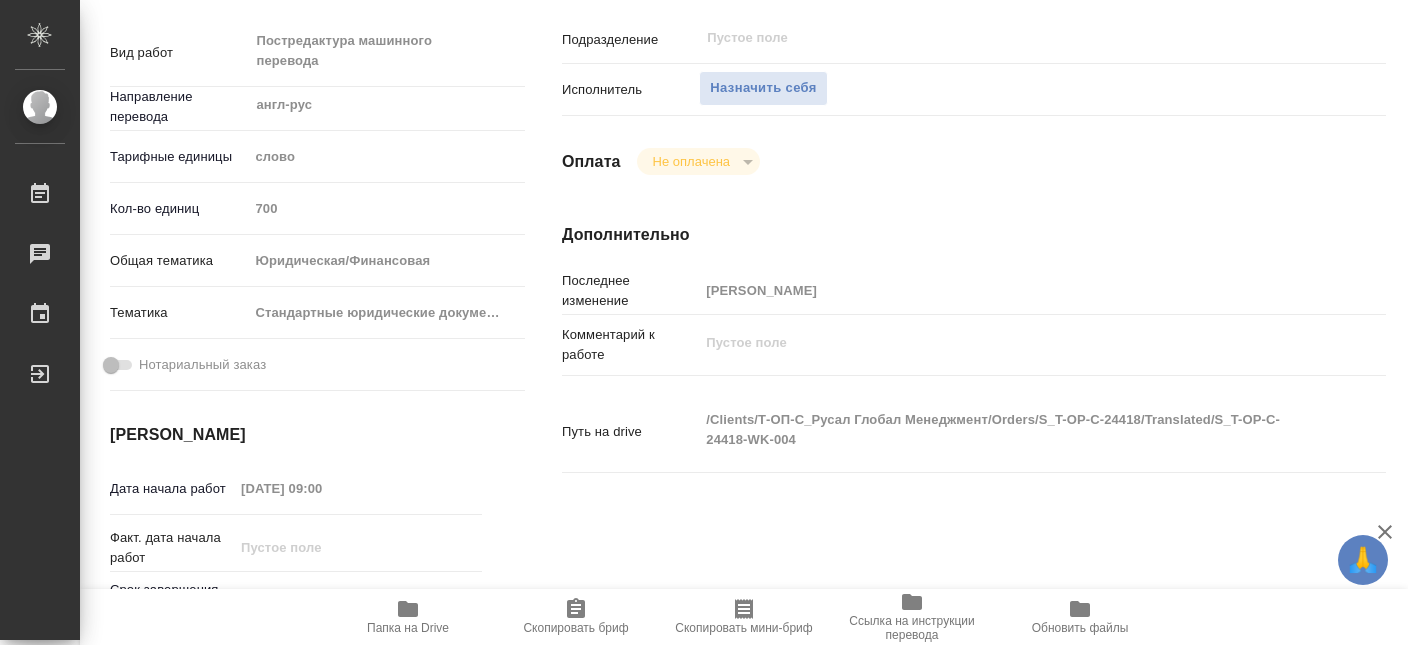scroll, scrollTop: 233, scrollLeft: 0, axis: vertical 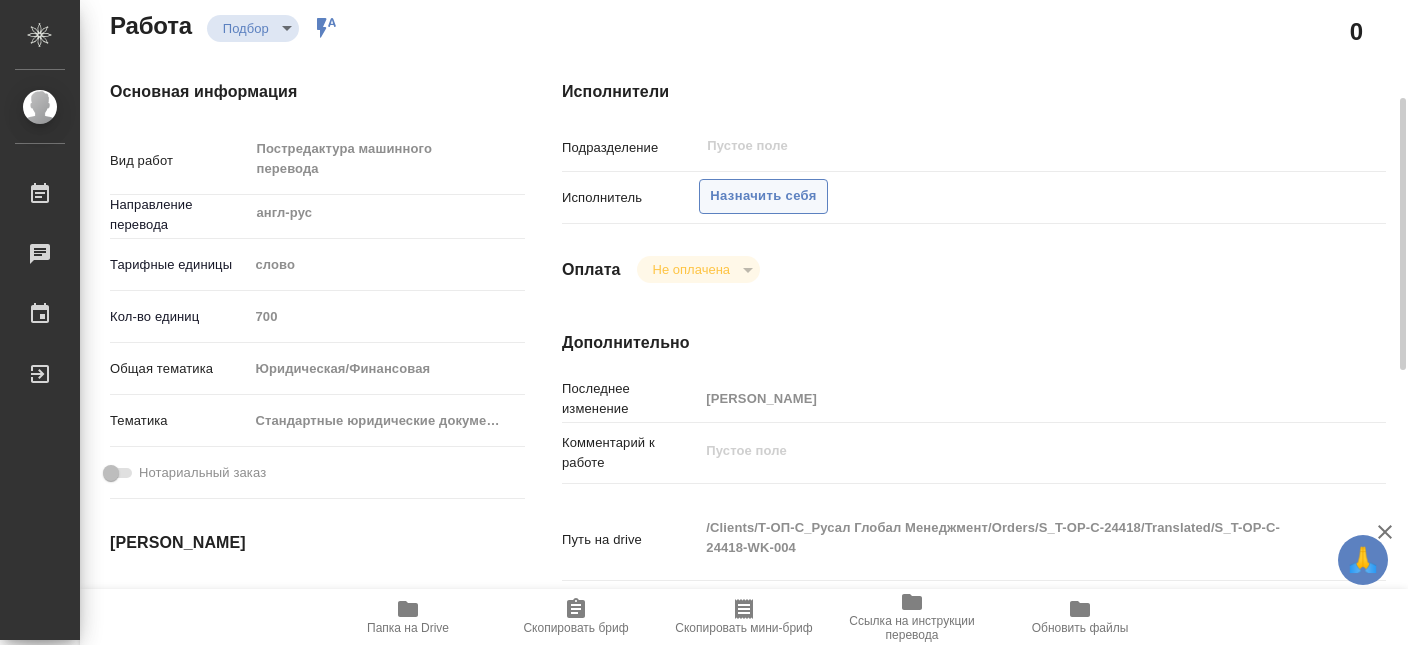 click on "Назначить себя" at bounding box center [763, 196] 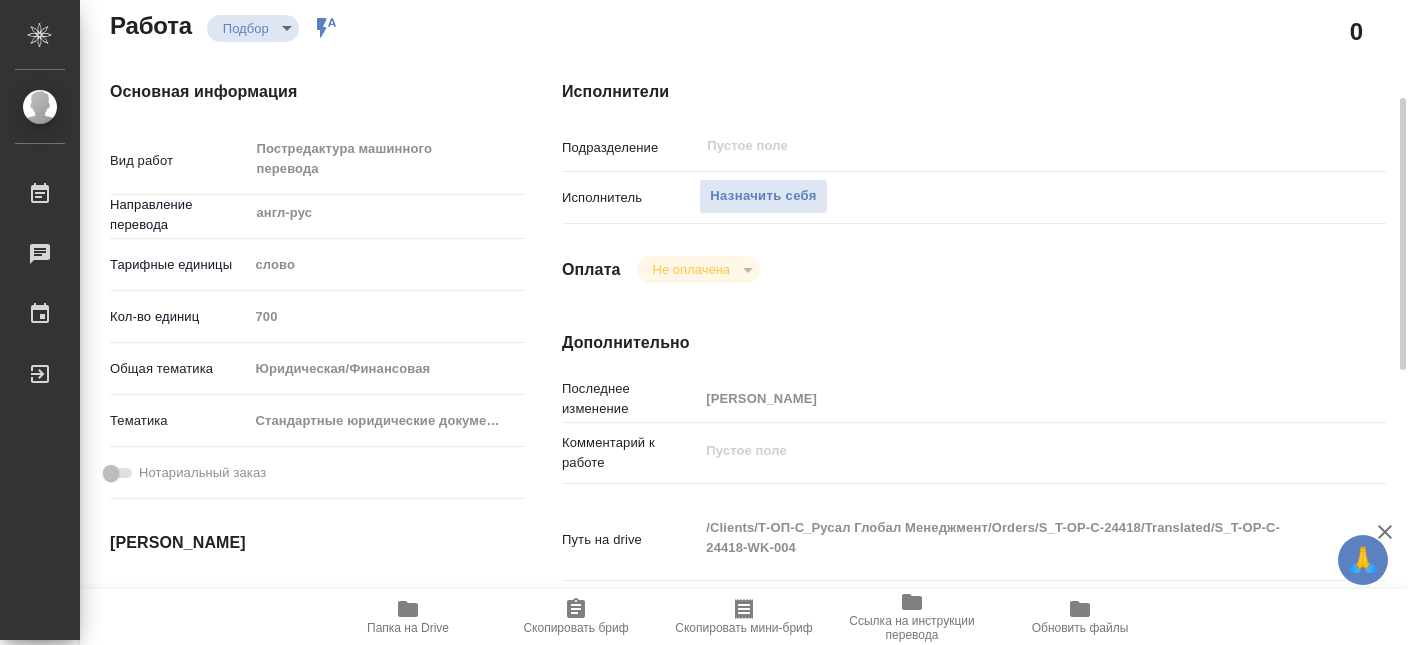 type on "x" 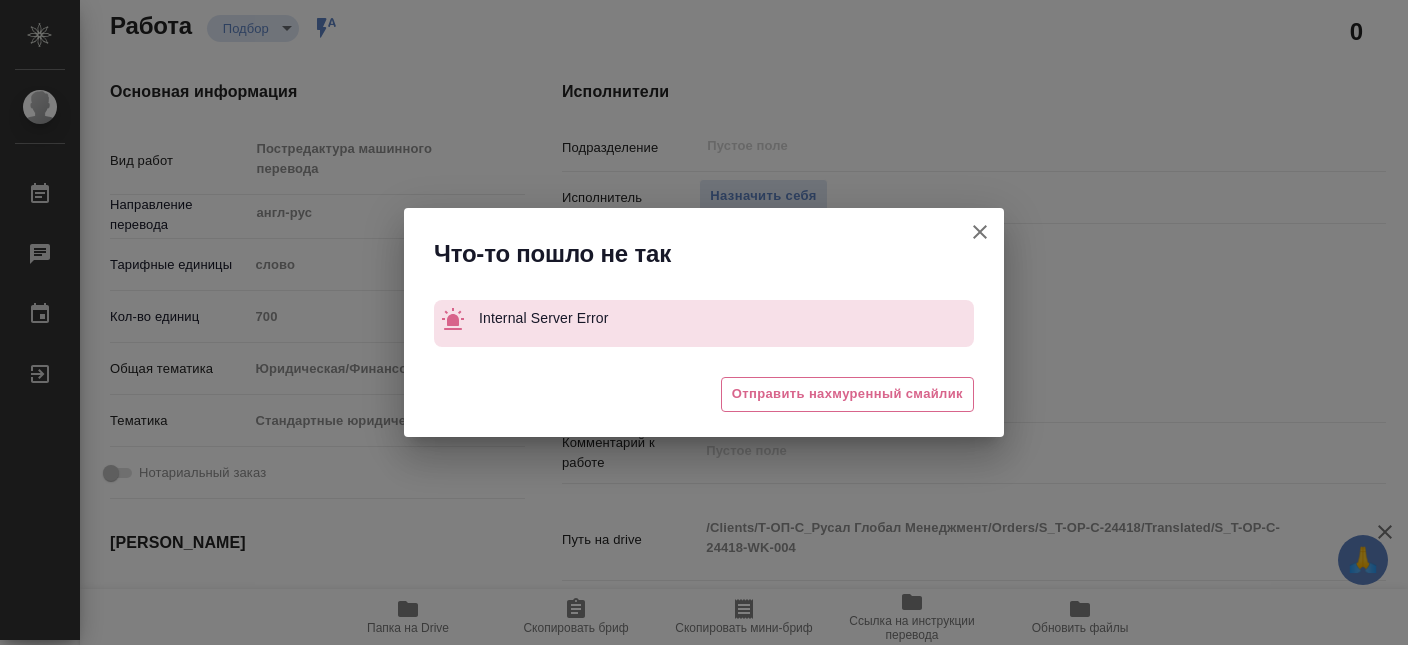 click 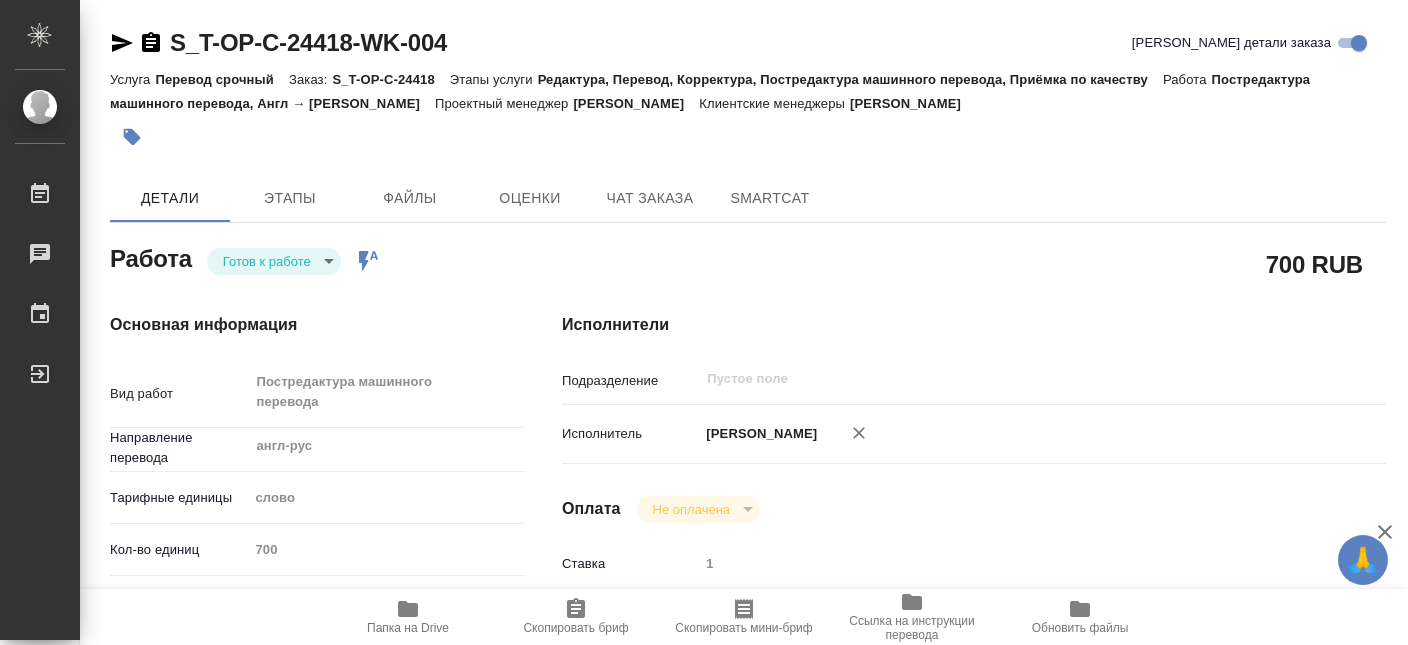 scroll, scrollTop: 0, scrollLeft: 0, axis: both 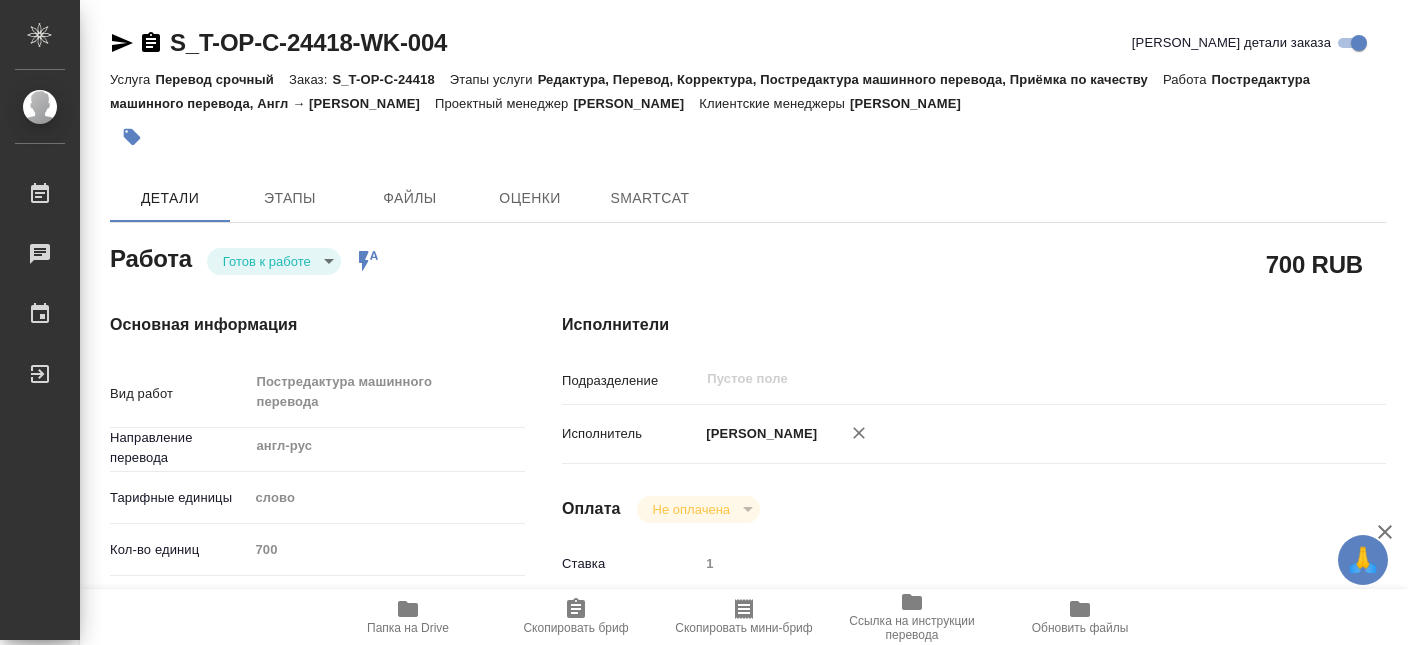 type on "x" 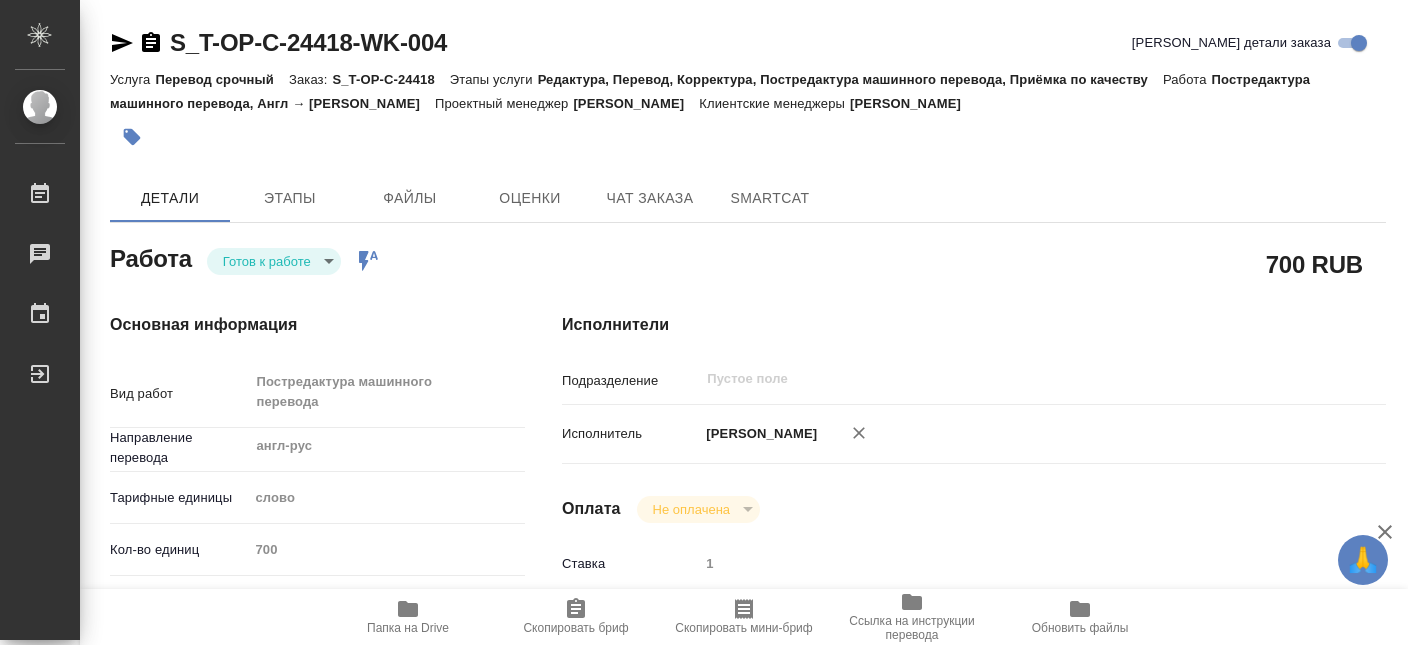 type on "x" 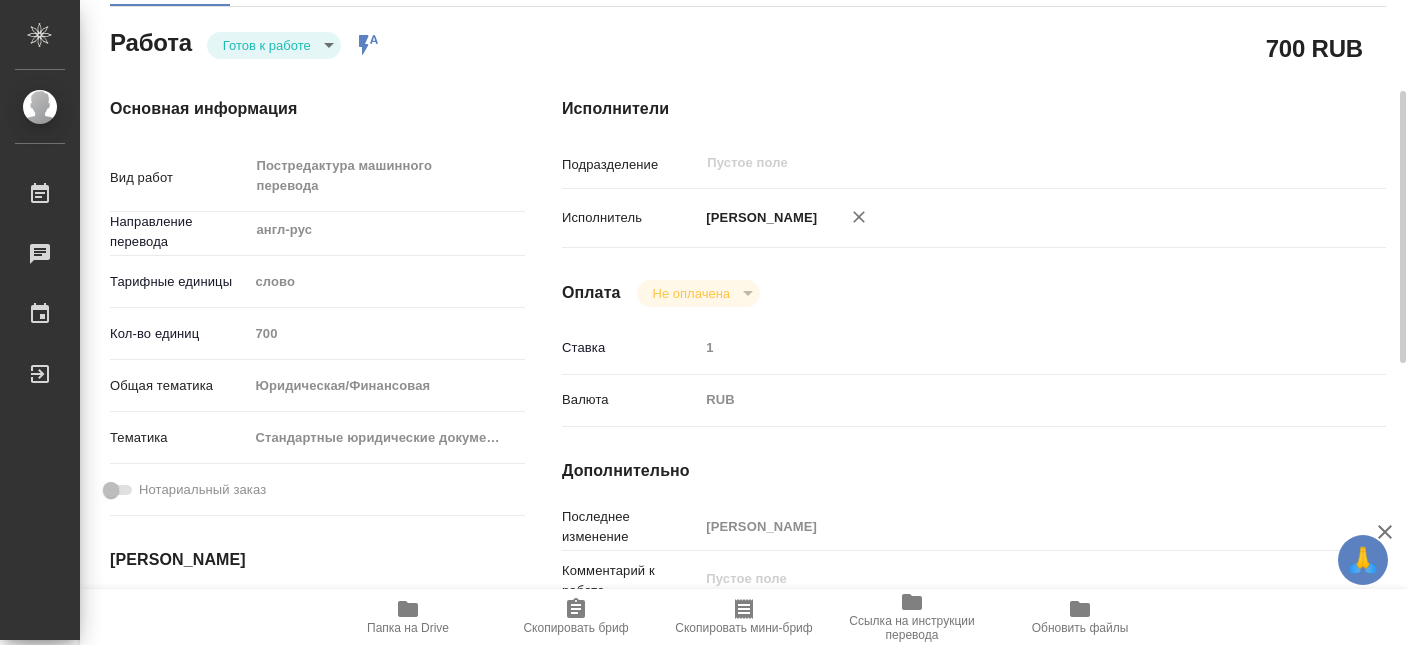type on "x" 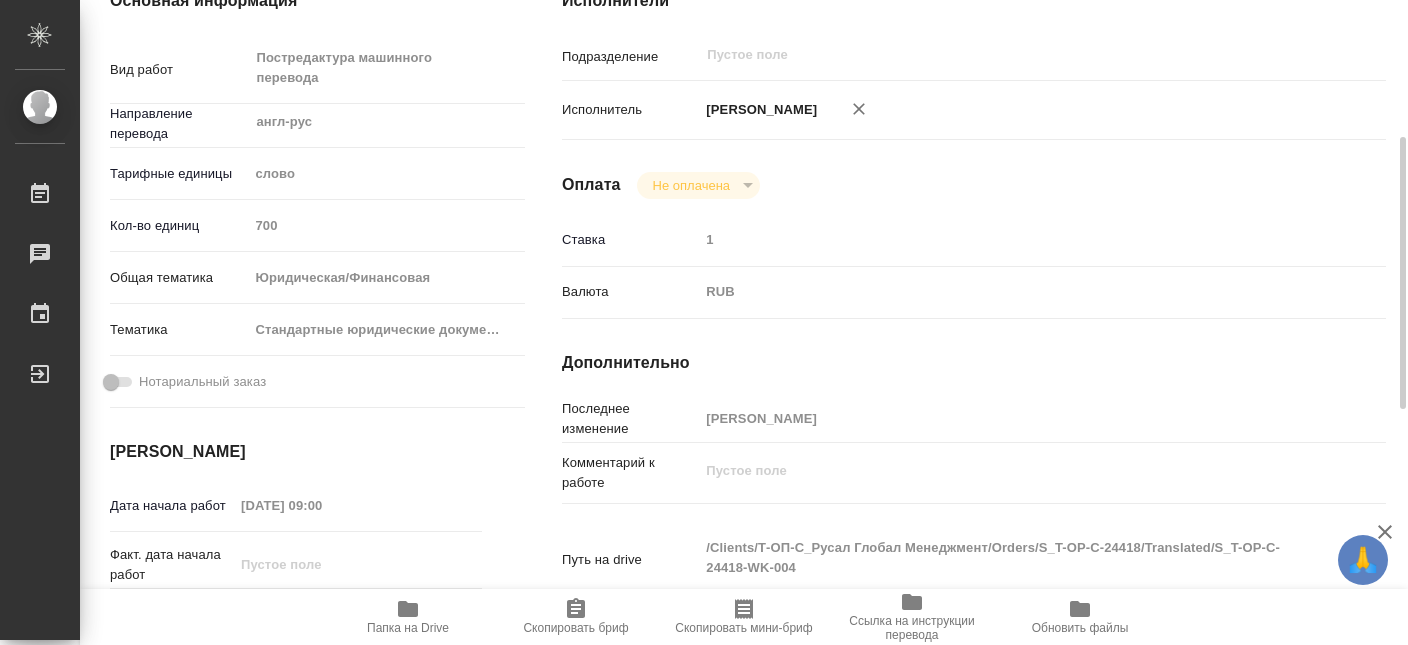 scroll, scrollTop: 432, scrollLeft: 0, axis: vertical 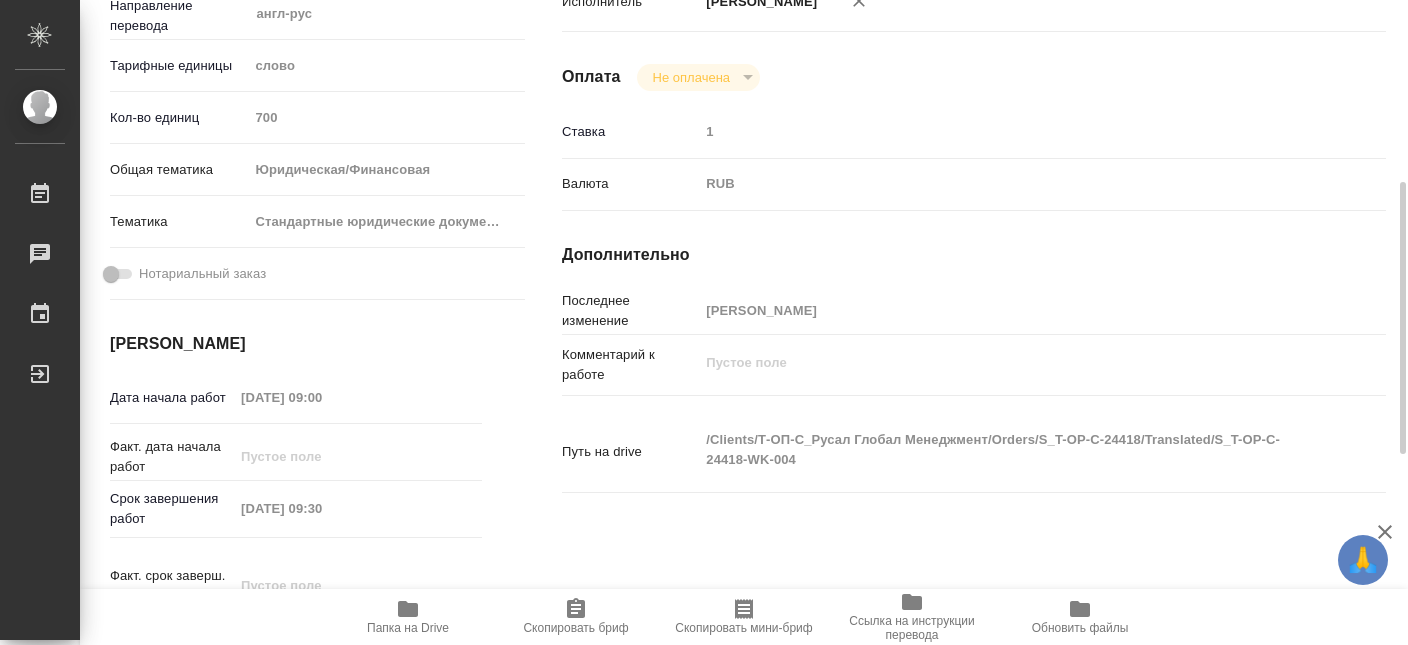 click at bounding box center (358, 456) 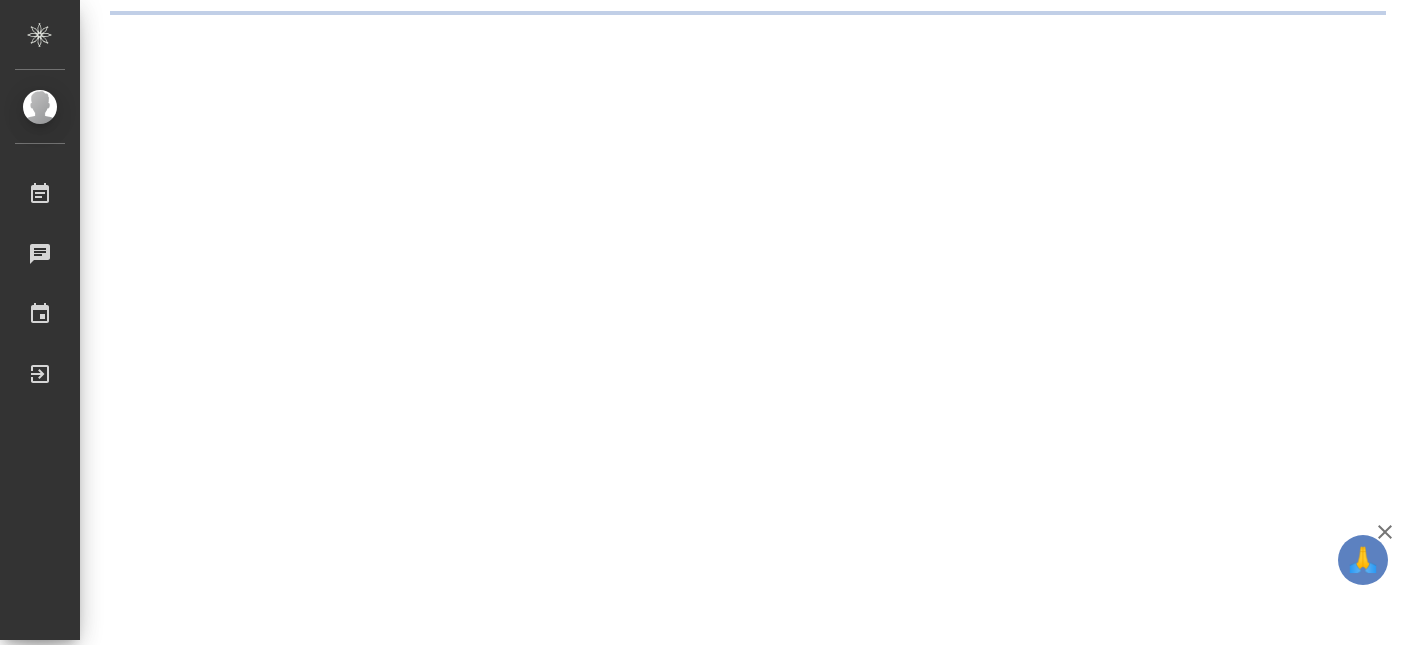 scroll, scrollTop: 0, scrollLeft: 0, axis: both 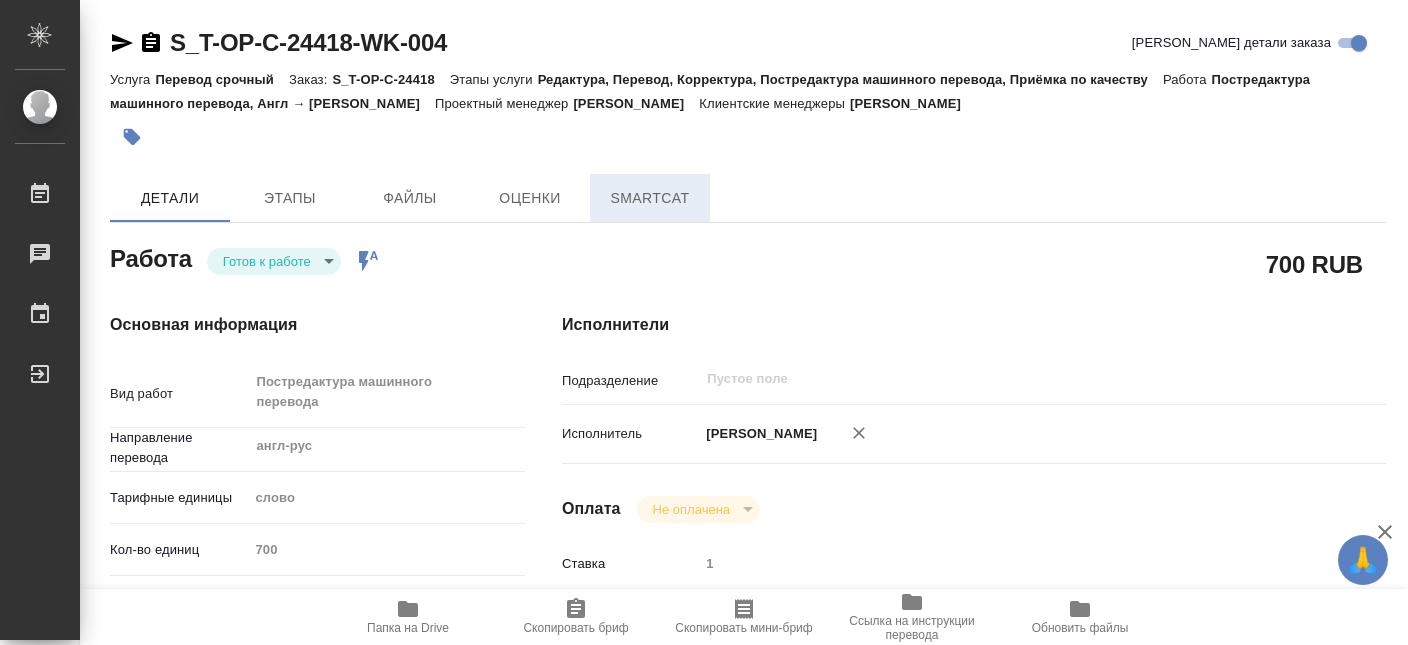 type on "x" 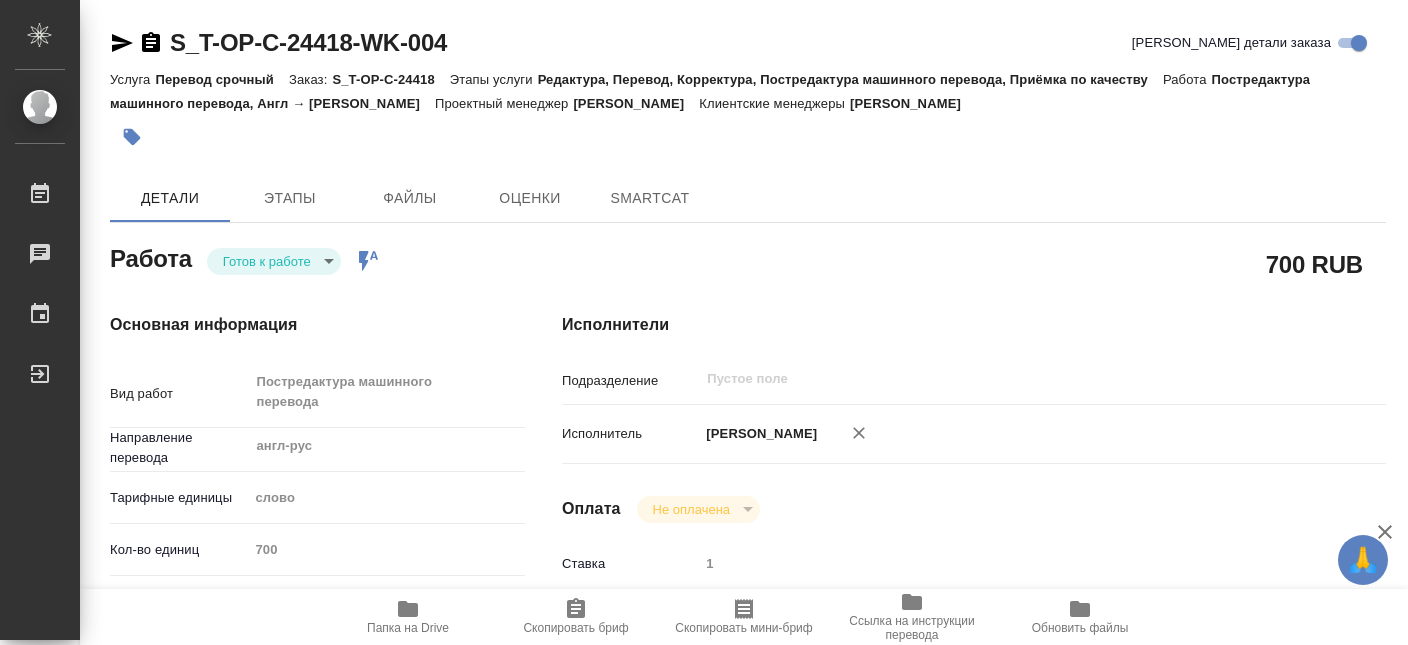 type on "x" 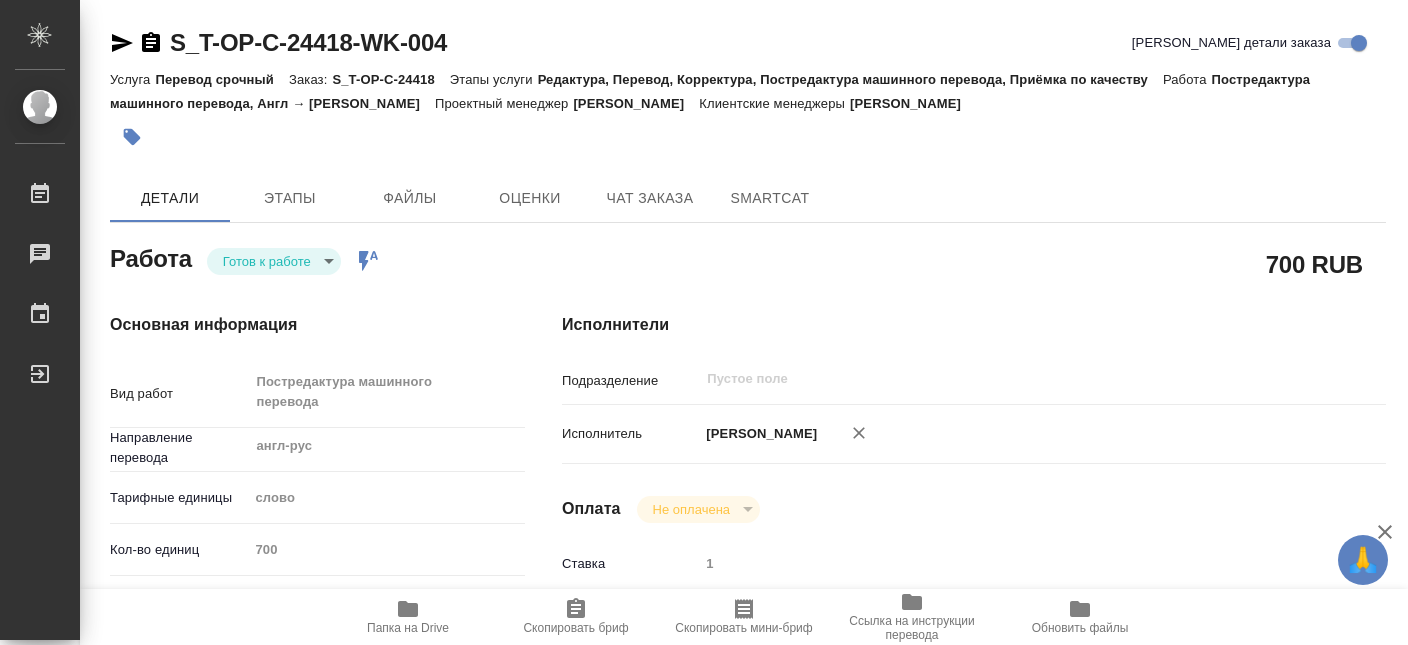 type on "x" 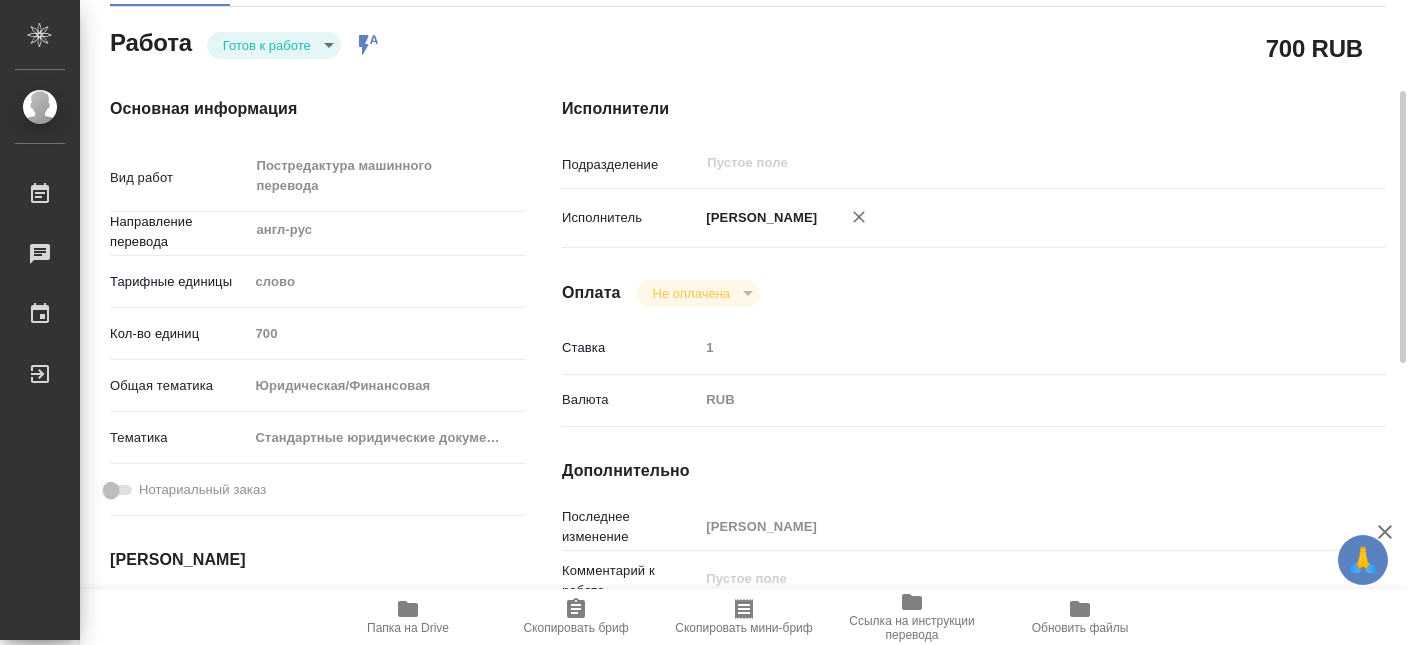 scroll, scrollTop: 432, scrollLeft: 0, axis: vertical 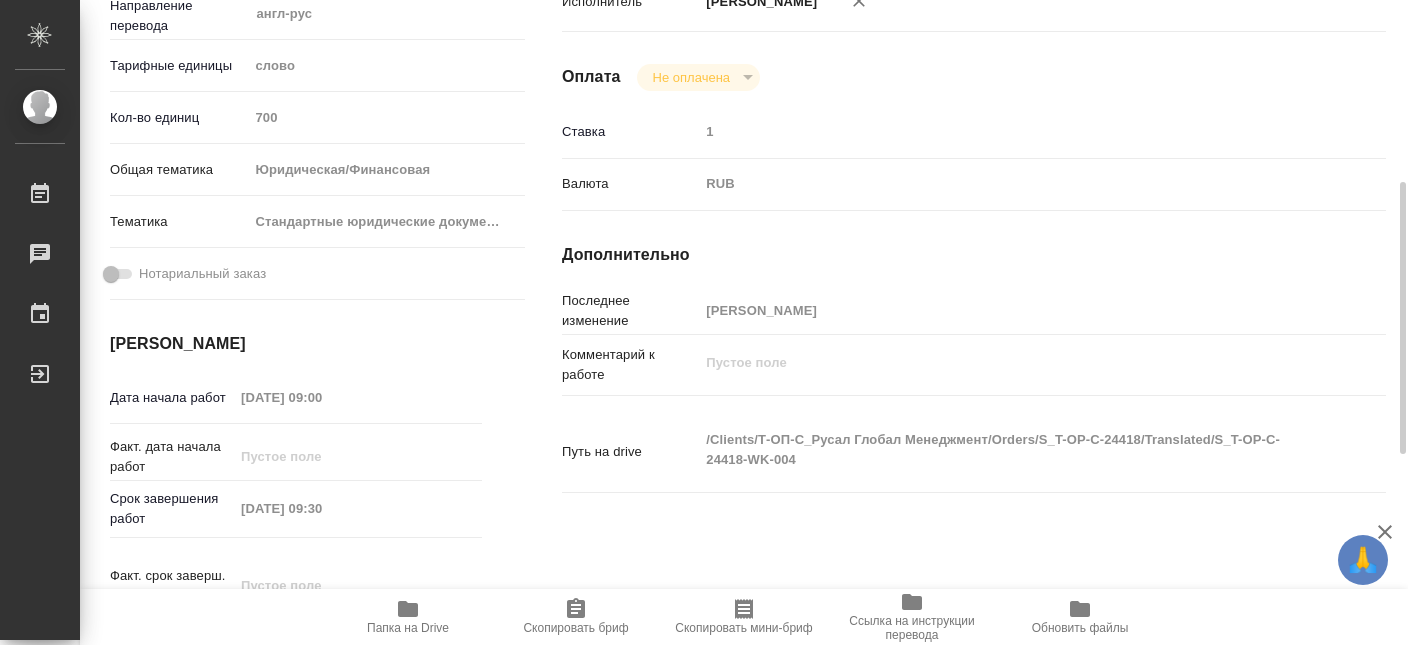 type on "x" 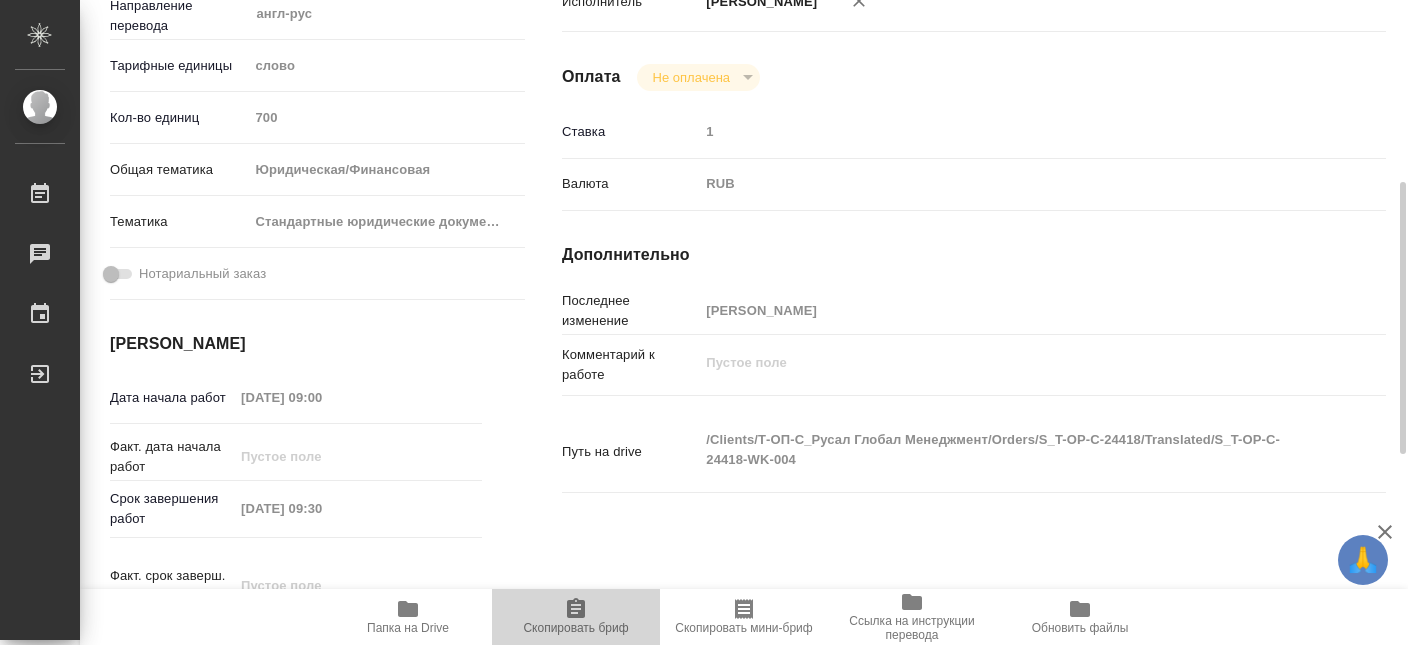 click on "Скопировать бриф" at bounding box center [575, 628] 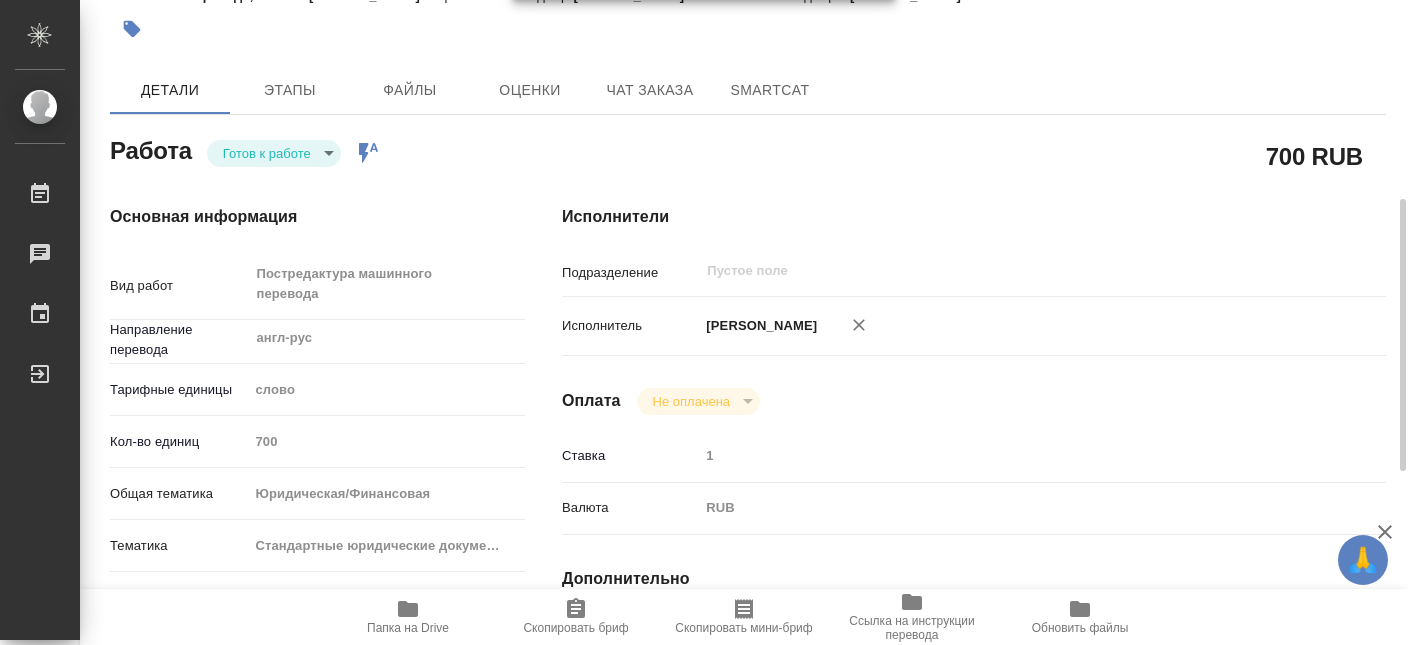 scroll, scrollTop: 324, scrollLeft: 0, axis: vertical 